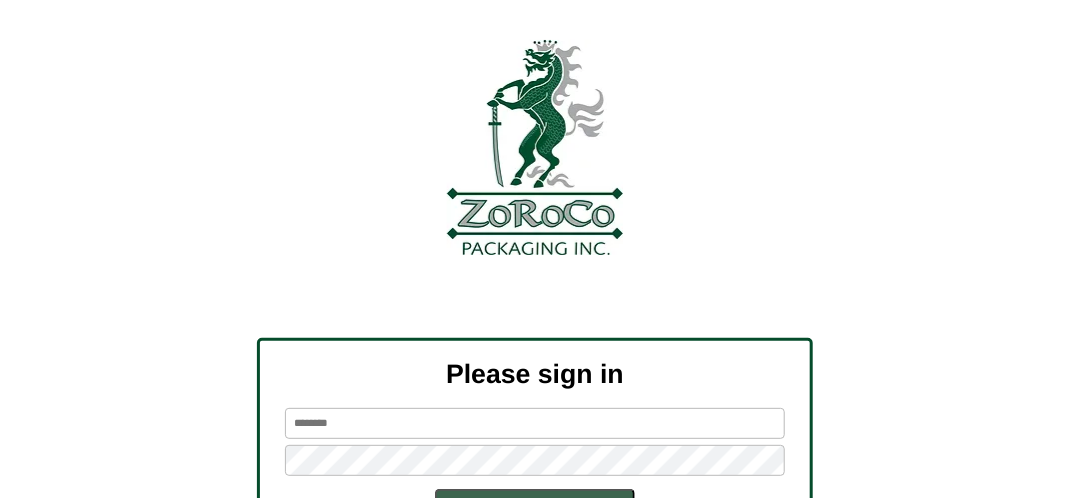 scroll, scrollTop: 0, scrollLeft: 0, axis: both 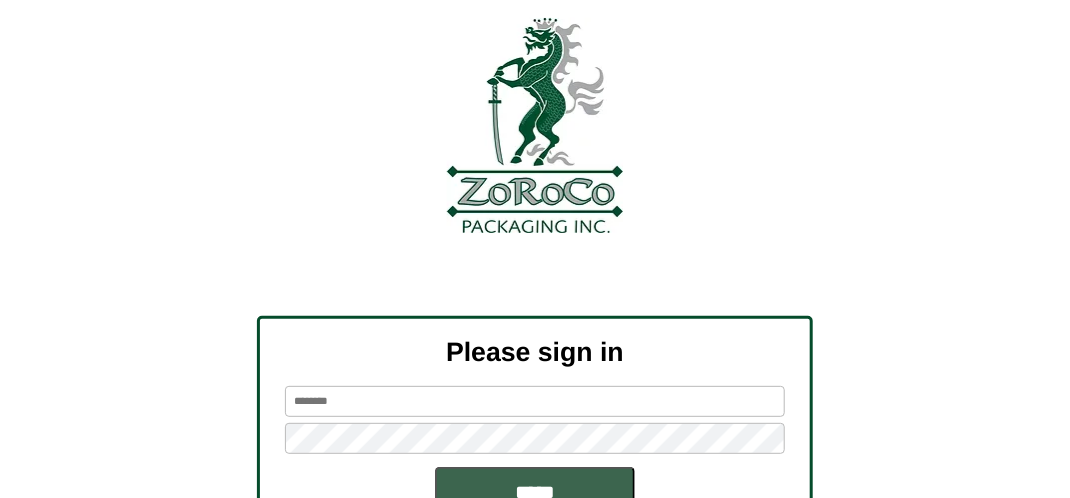 type on "*******" 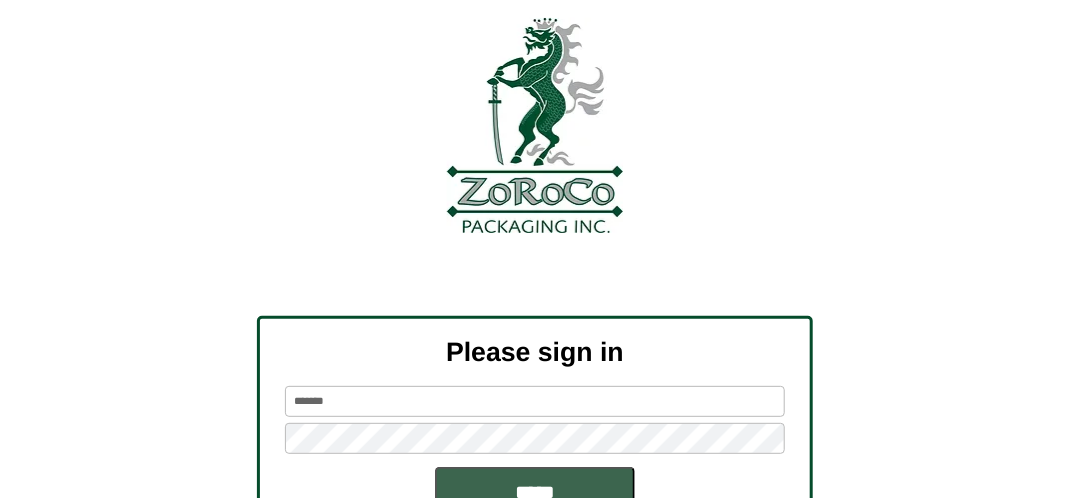 click at bounding box center (535, 274) 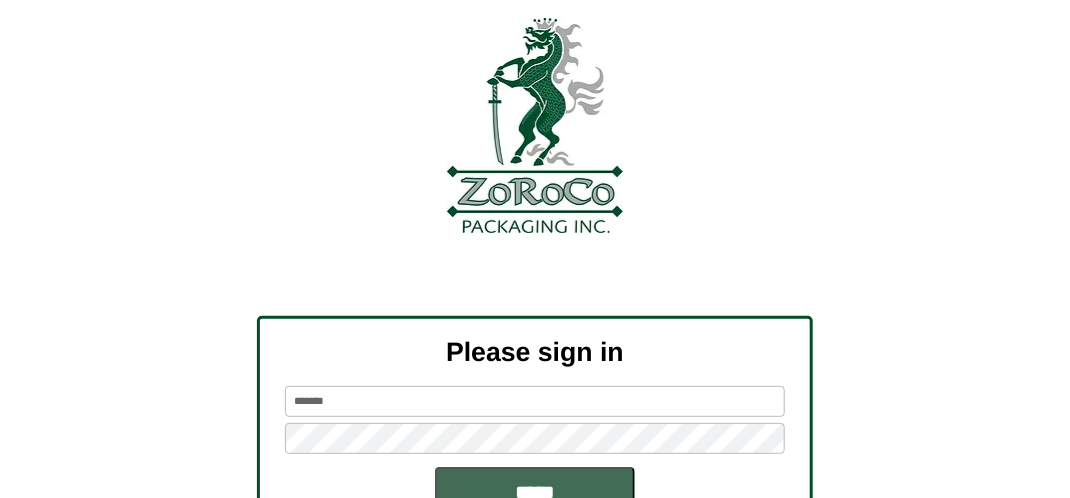 click on "*****" at bounding box center (535, 492) 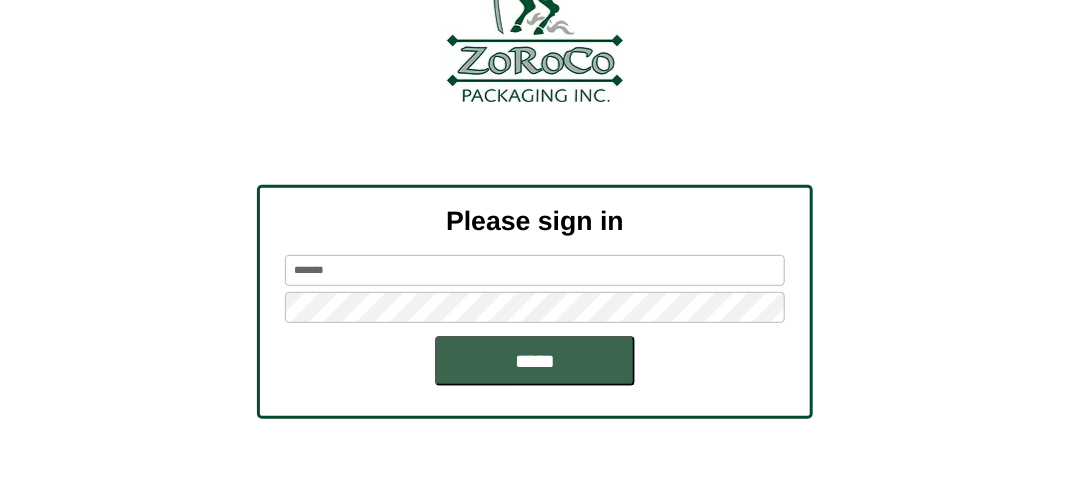 scroll, scrollTop: 226, scrollLeft: 0, axis: vertical 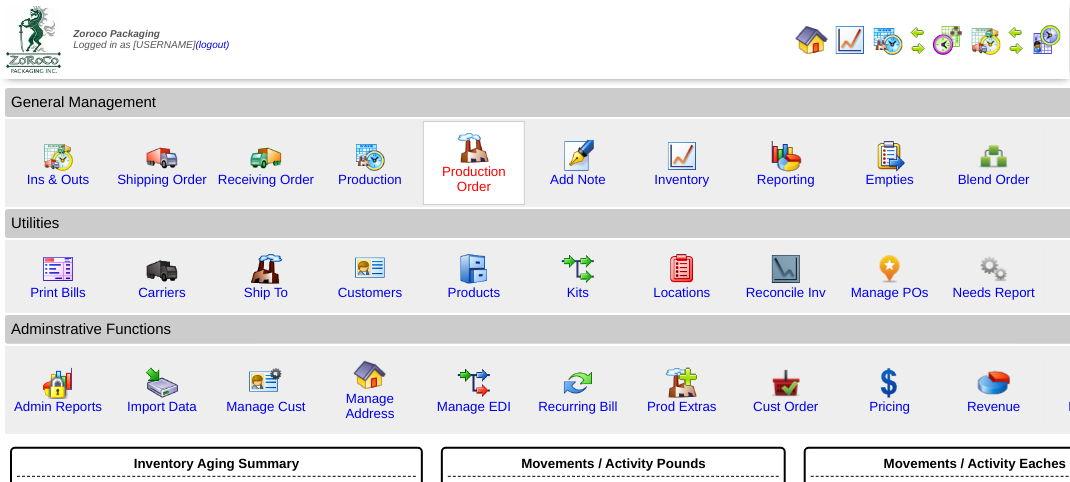 click on "Production Order" at bounding box center [474, 179] 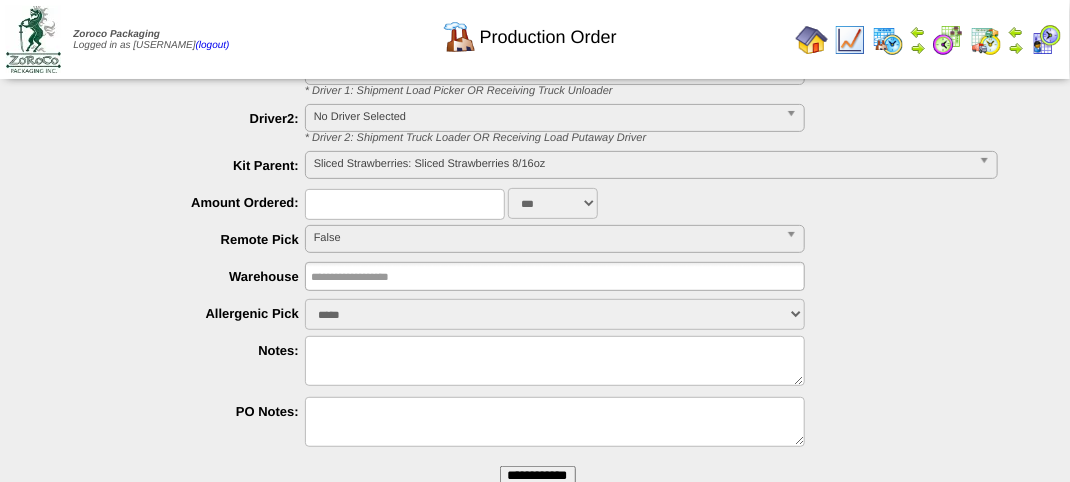 scroll, scrollTop: 264, scrollLeft: 0, axis: vertical 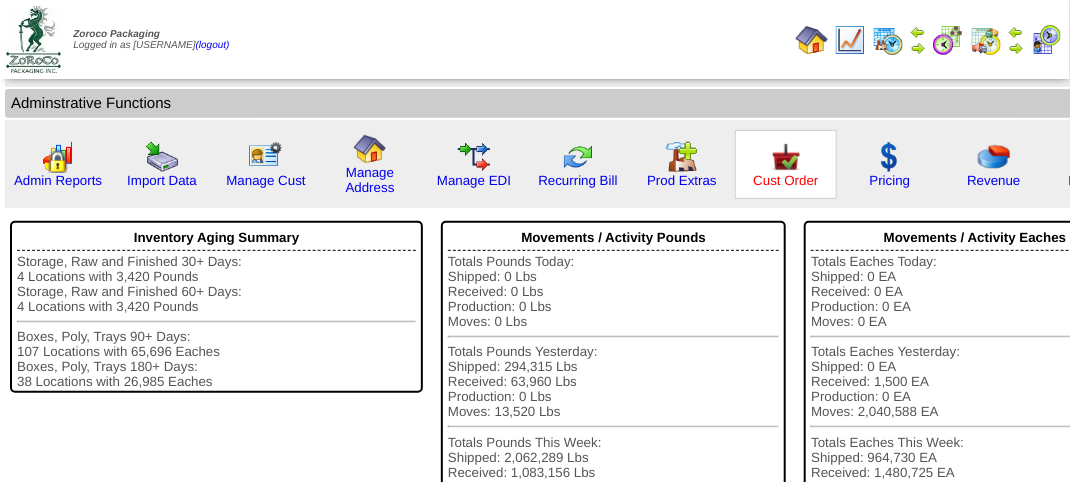 click on "Cust Order" at bounding box center [785, 180] 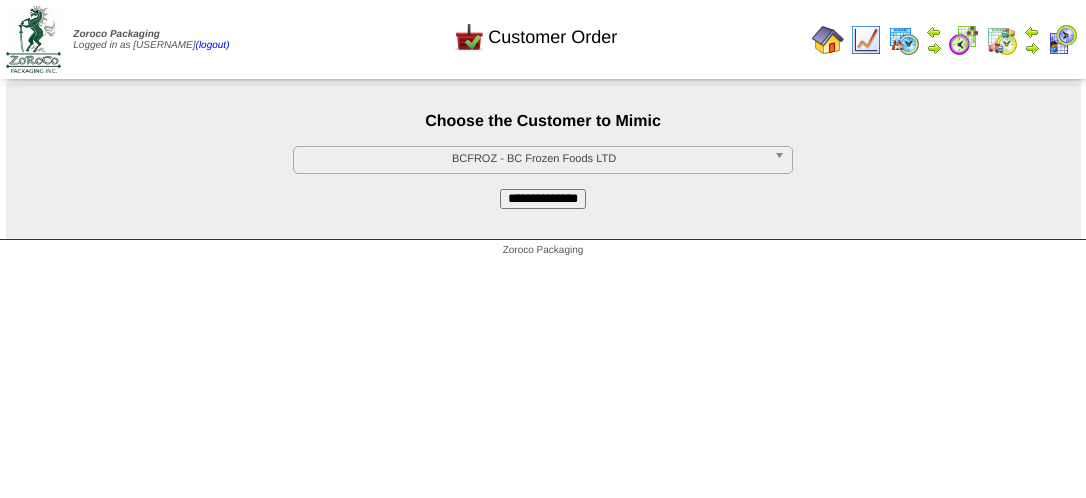 scroll, scrollTop: 0, scrollLeft: 0, axis: both 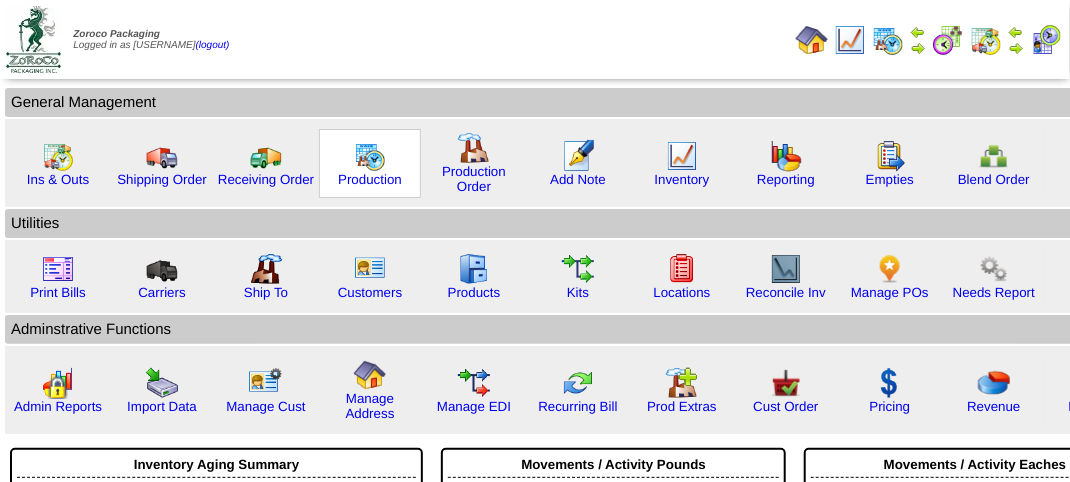 click at bounding box center [370, 156] 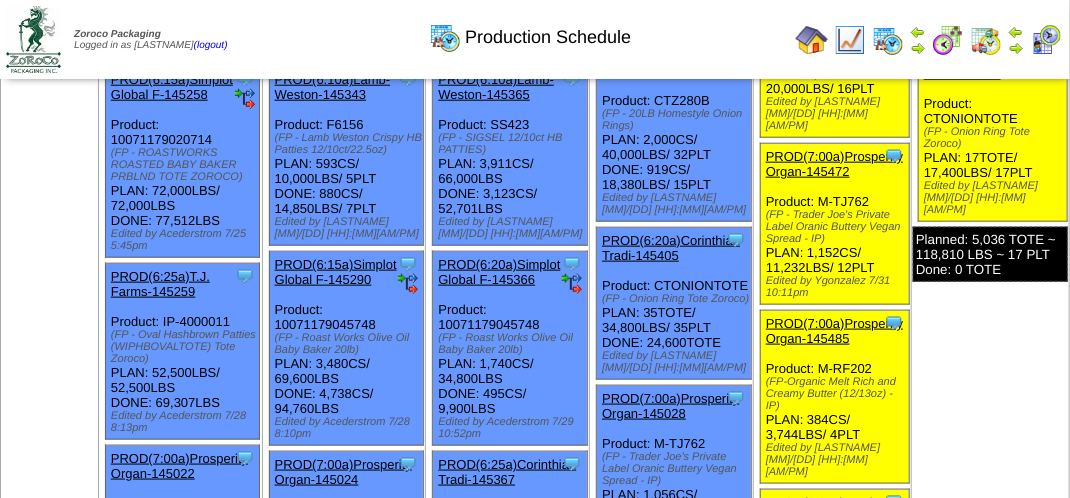 scroll, scrollTop: 800, scrollLeft: 0, axis: vertical 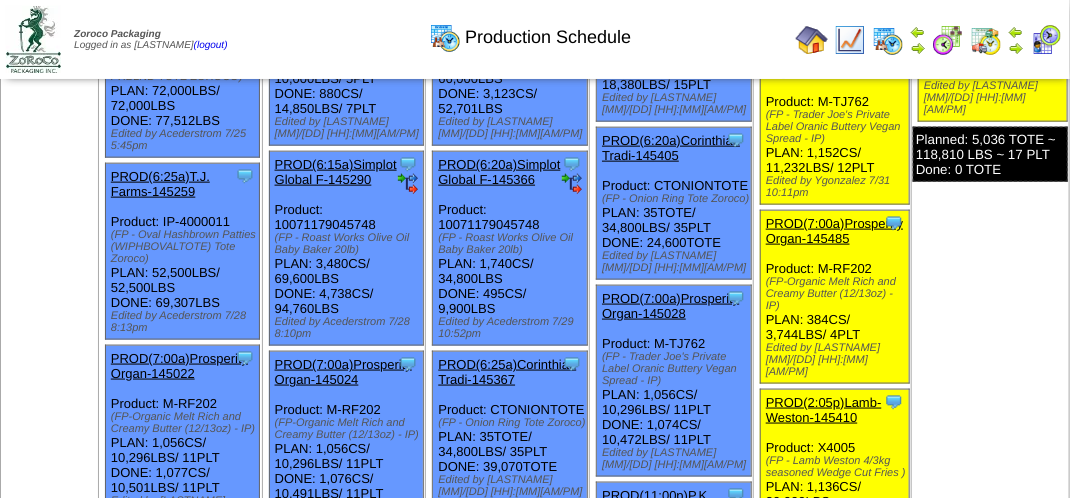 click on "Clone Item
PROD([HH]:[MM][AM/PM])[COMPANY]-[ID]
[COMPANY]
ScheduleID: [ID]
[NUMBER] LBS: [NUMBER]
([MODIFIER] - [DESCRIPTION])
[NUMBER] EA: [PRODUCT_CODE]
([MODIFIER] - [DESCRIPTION])
[NUMBER] EA: [PRODUCT_CODE]" at bounding box center (834, 470) 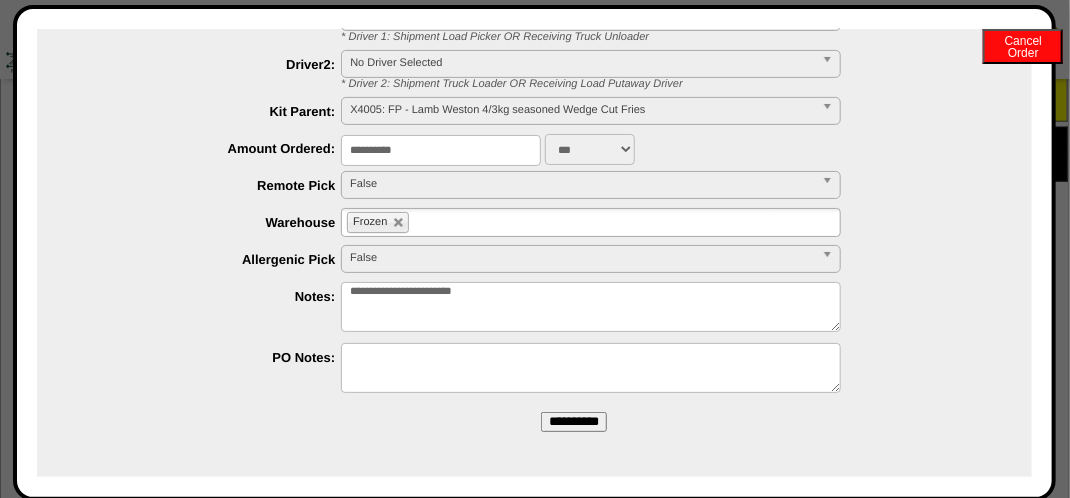 scroll, scrollTop: 242, scrollLeft: 0, axis: vertical 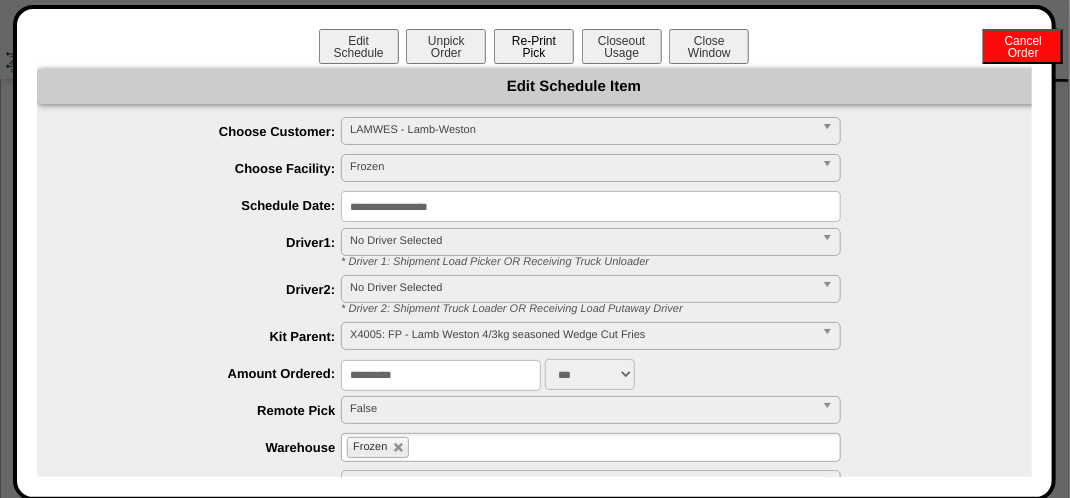 click on "Re-Print Pick" at bounding box center [534, 46] 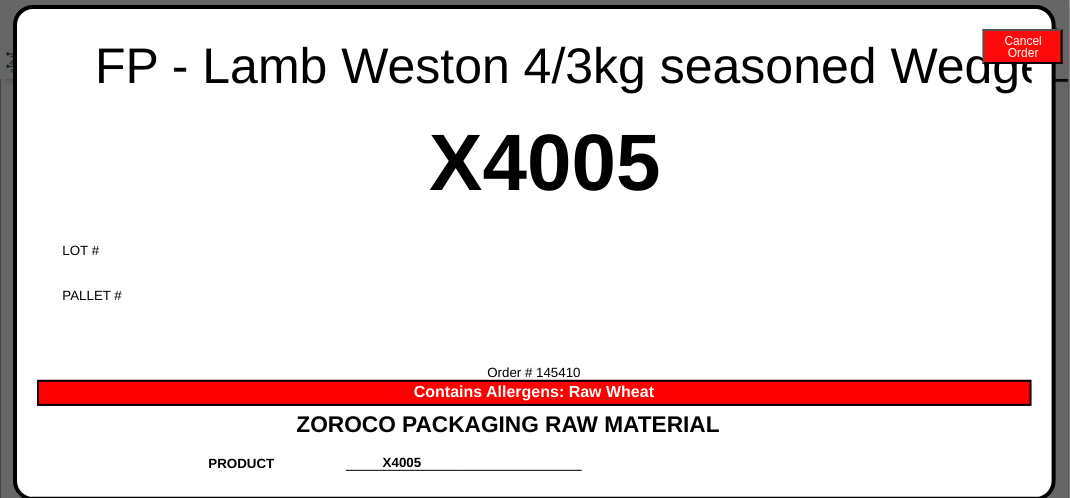 scroll, scrollTop: 6100, scrollLeft: 0, axis: vertical 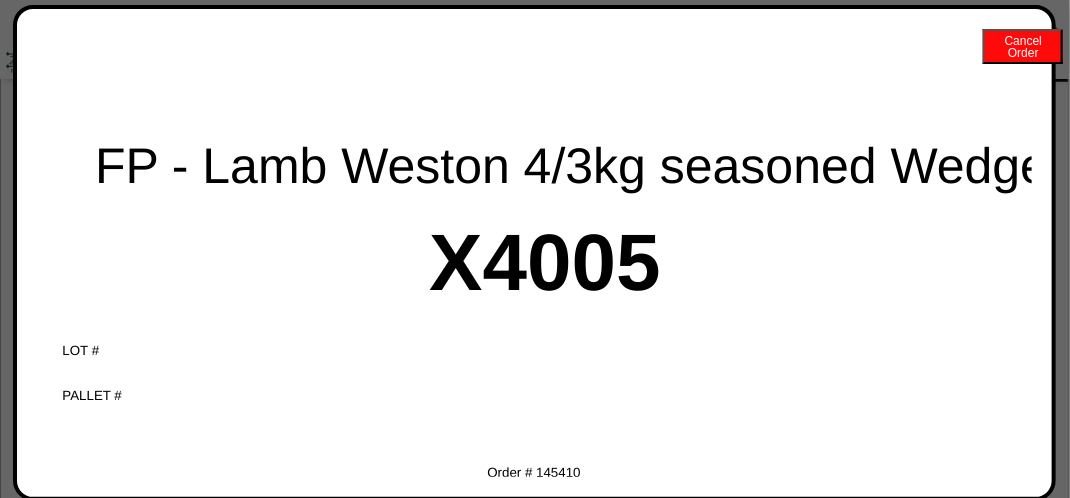 click on "FP - Lamb Weston 4/3kg seasoned Wedge Cut Fries" at bounding box center (545, 176) 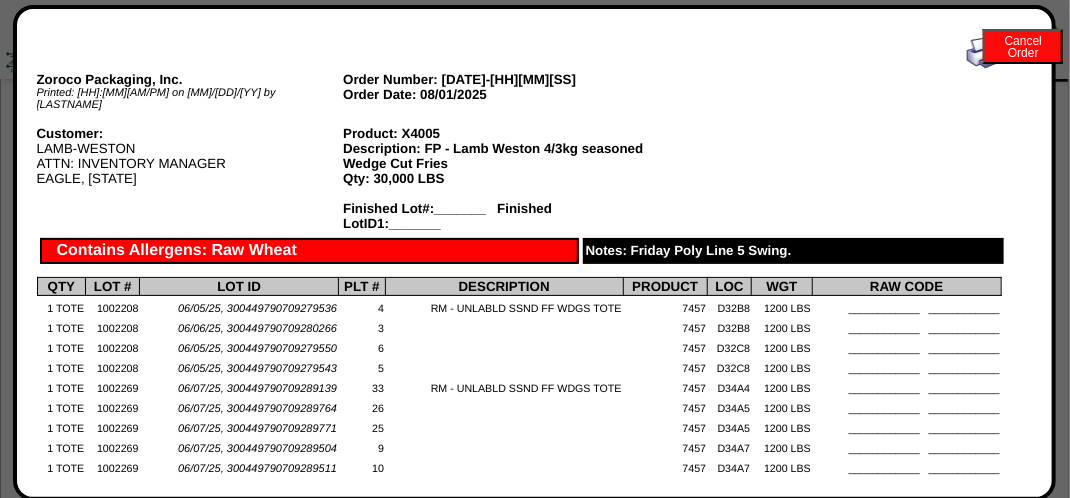 scroll, scrollTop: 0, scrollLeft: 0, axis: both 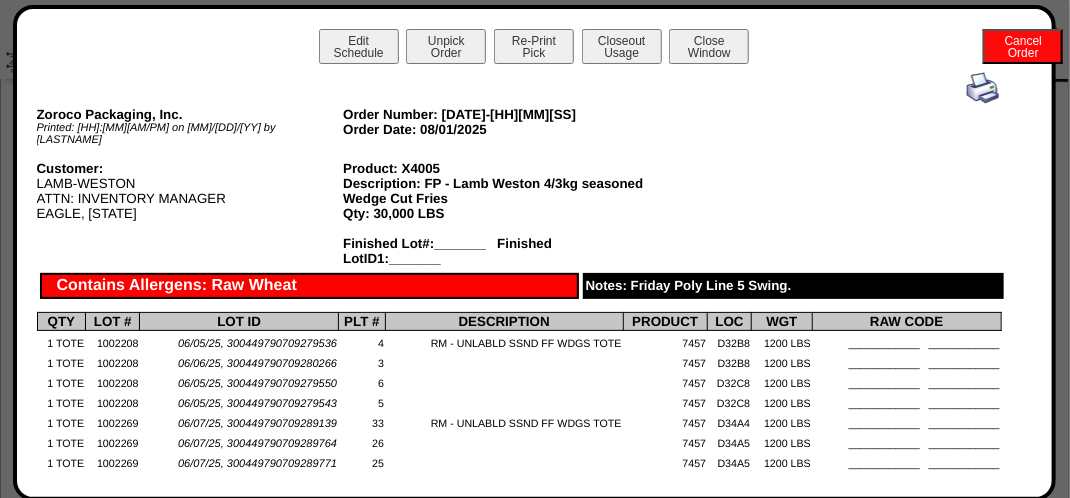 click at bounding box center (983, 88) 